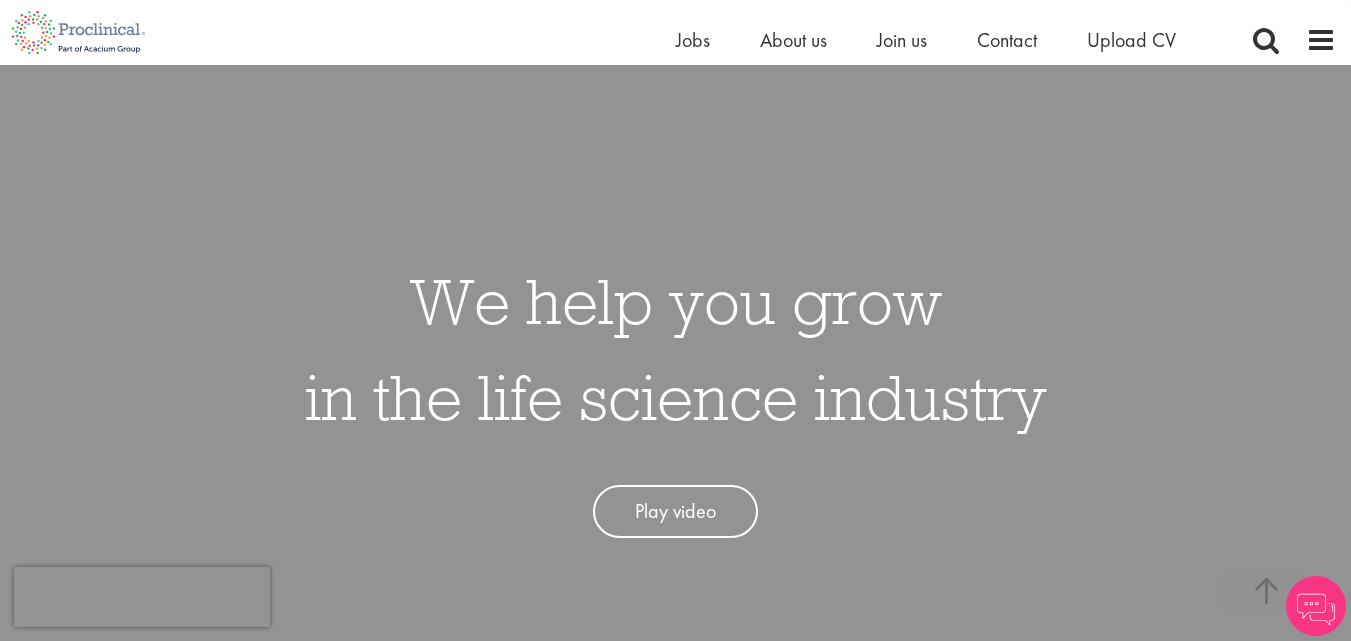 scroll, scrollTop: 1500, scrollLeft: 0, axis: vertical 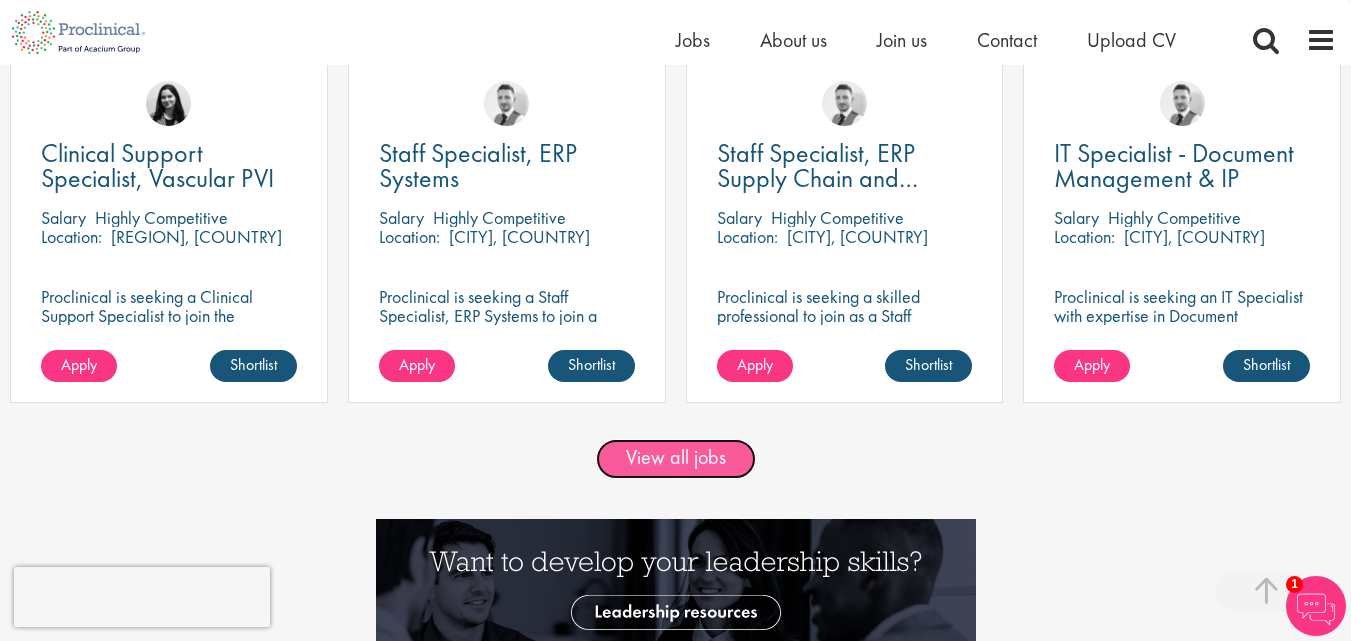 click on "View all jobs" at bounding box center (676, 459) 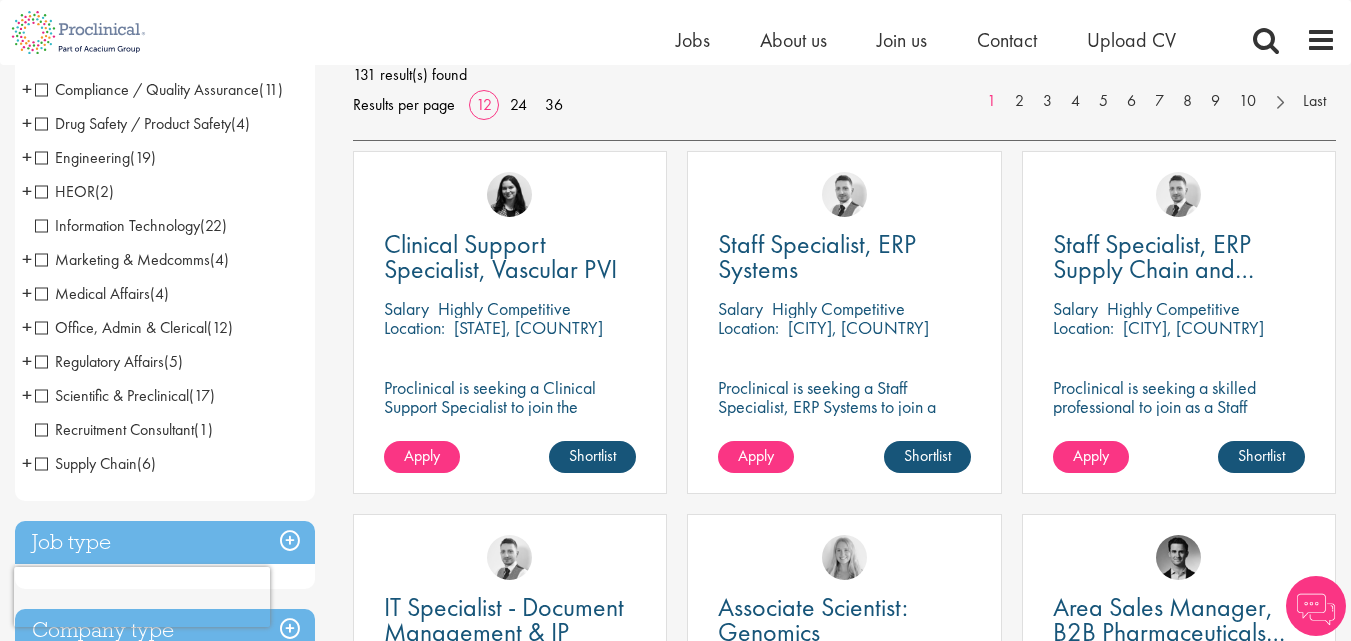 scroll, scrollTop: 0, scrollLeft: 0, axis: both 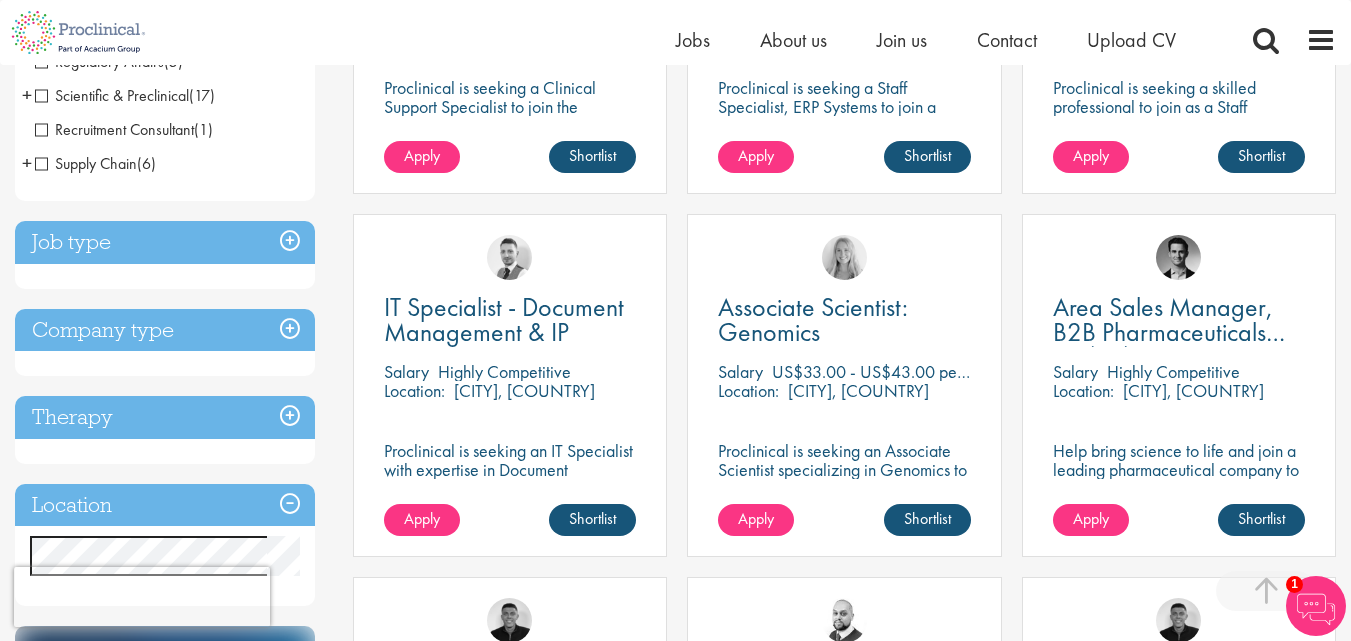 click on "Job type" at bounding box center (165, 242) 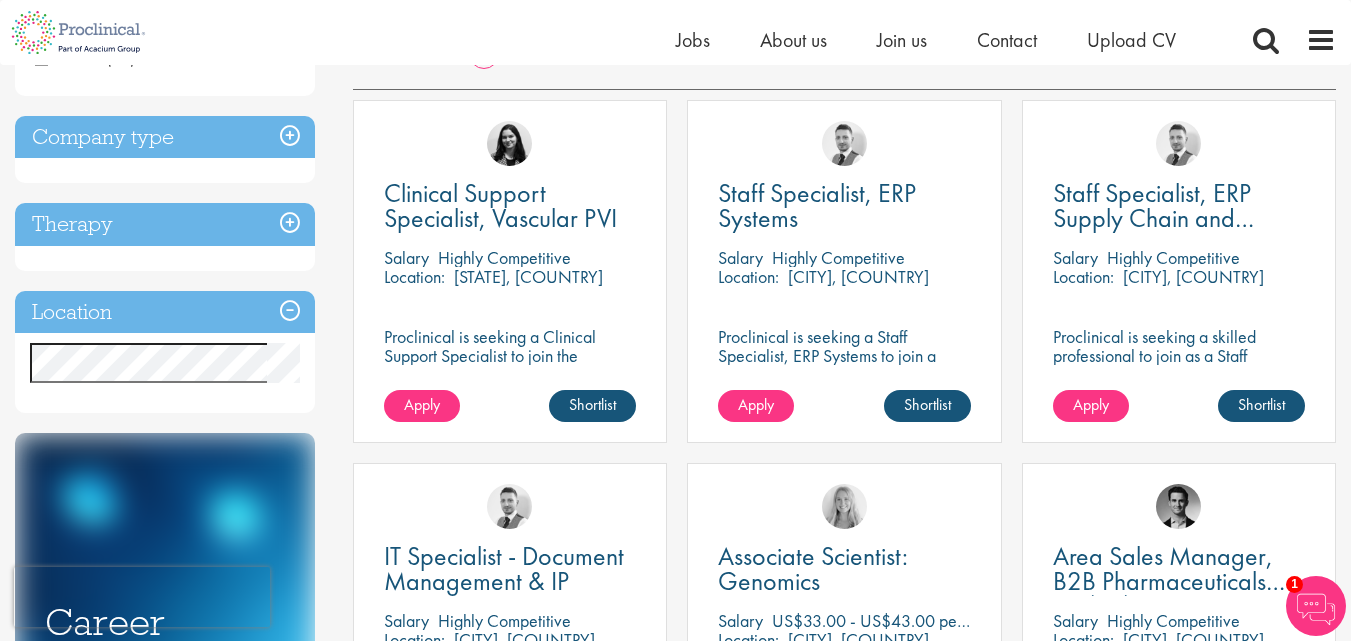 scroll, scrollTop: 299, scrollLeft: 0, axis: vertical 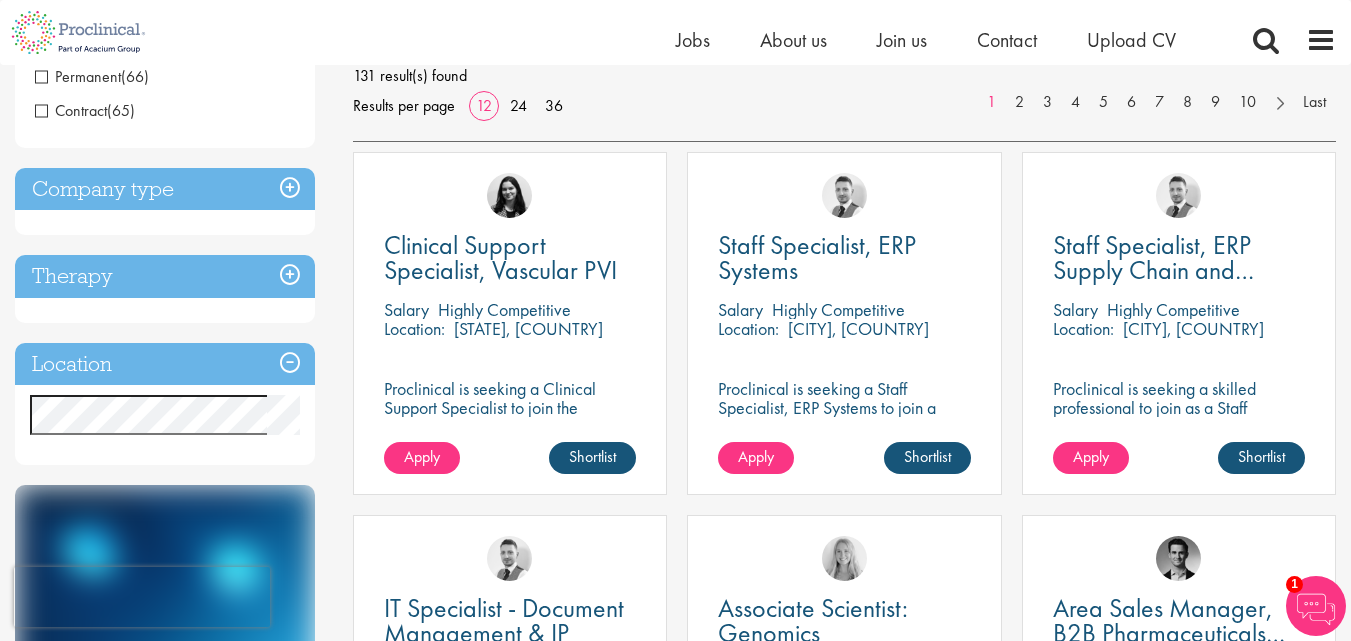 click on "Company type" at bounding box center (165, 189) 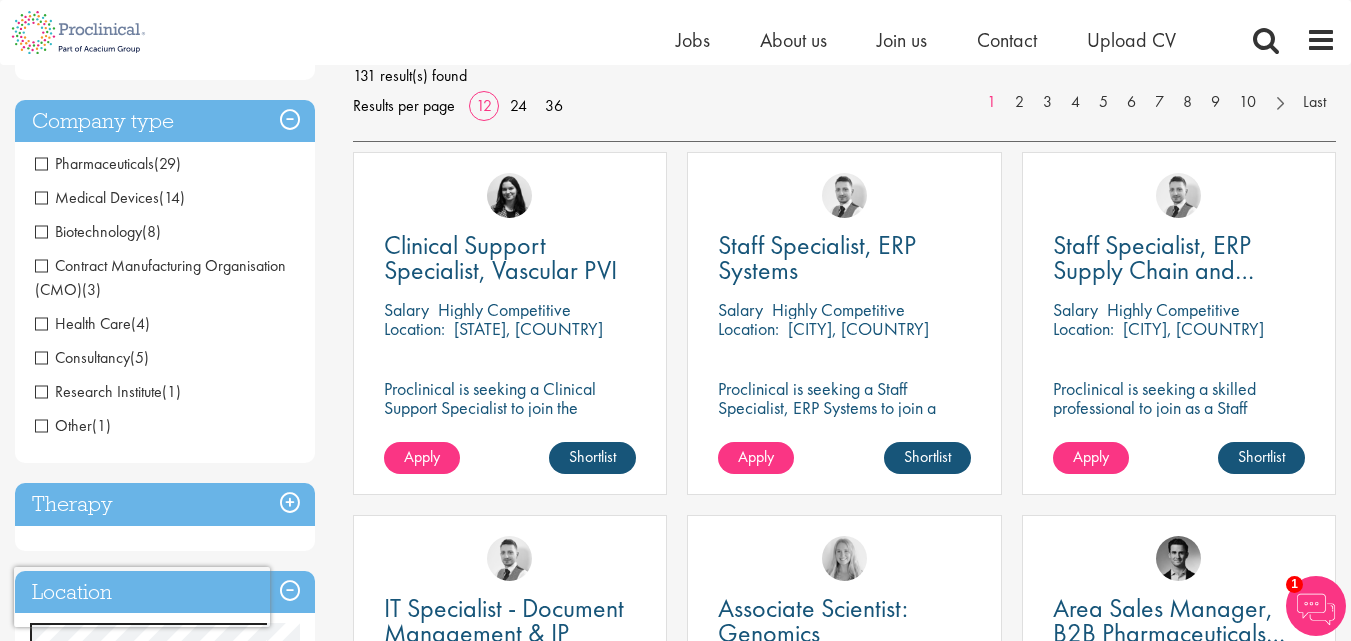 click on "Therapy" at bounding box center (165, 504) 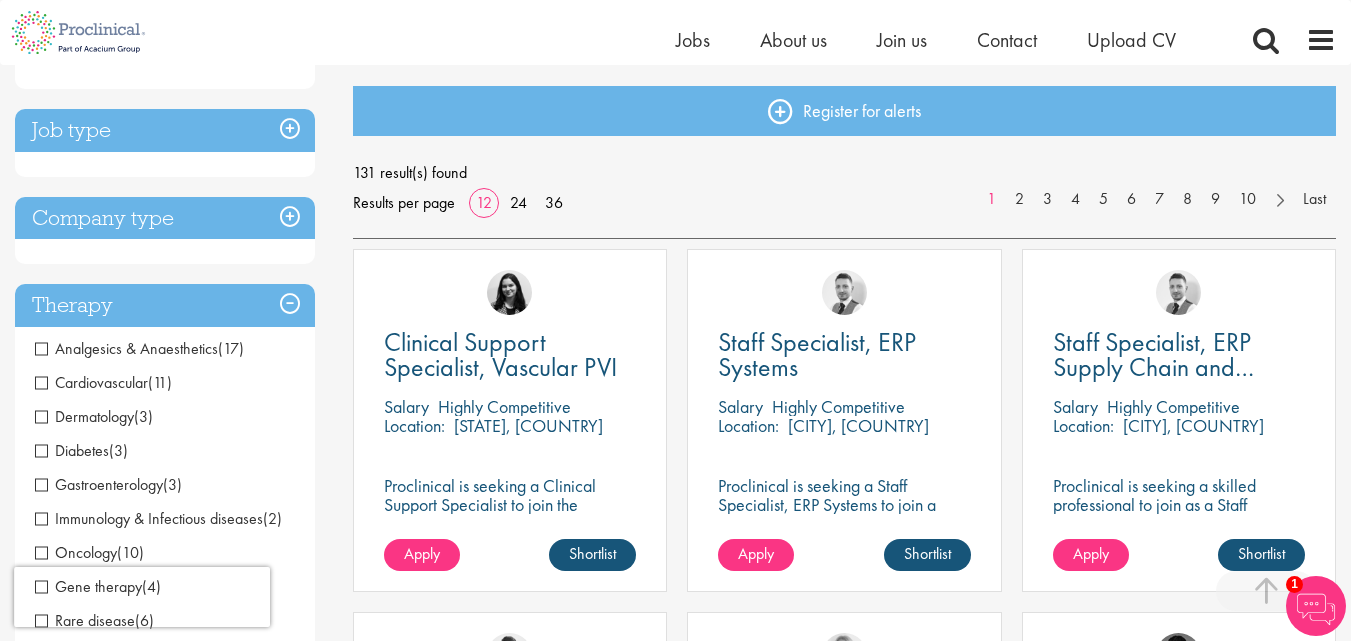 scroll, scrollTop: 199, scrollLeft: 0, axis: vertical 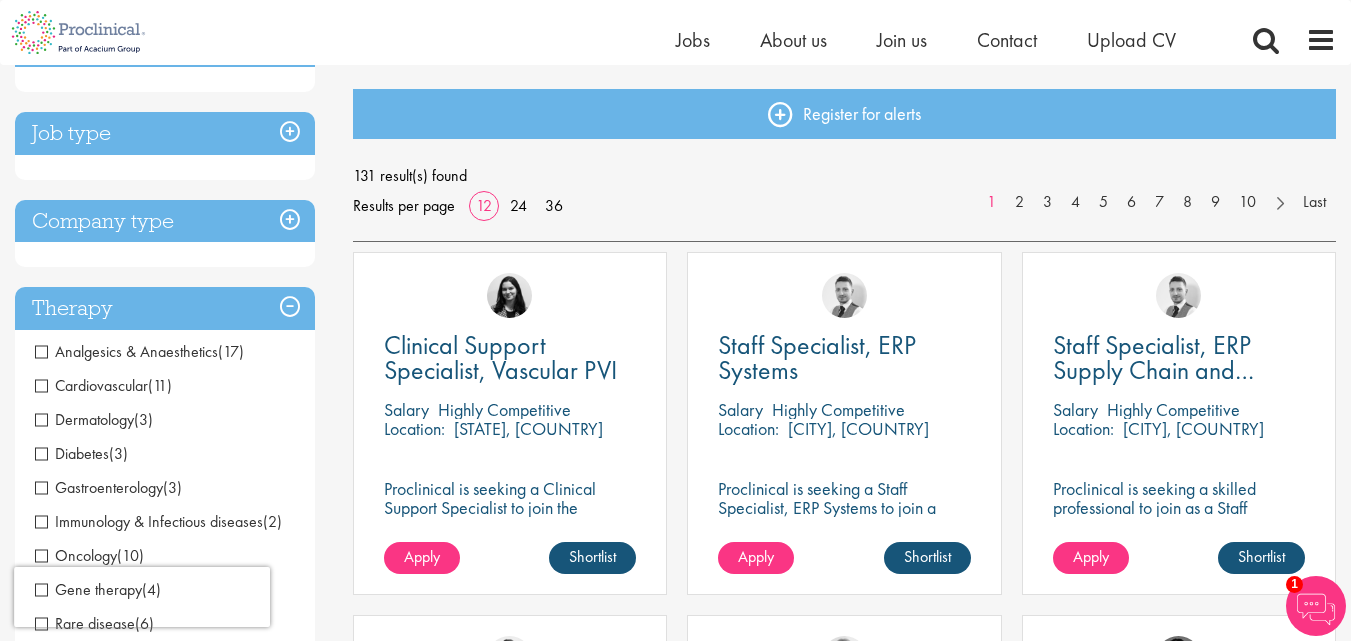 click on "Company type" at bounding box center (165, 221) 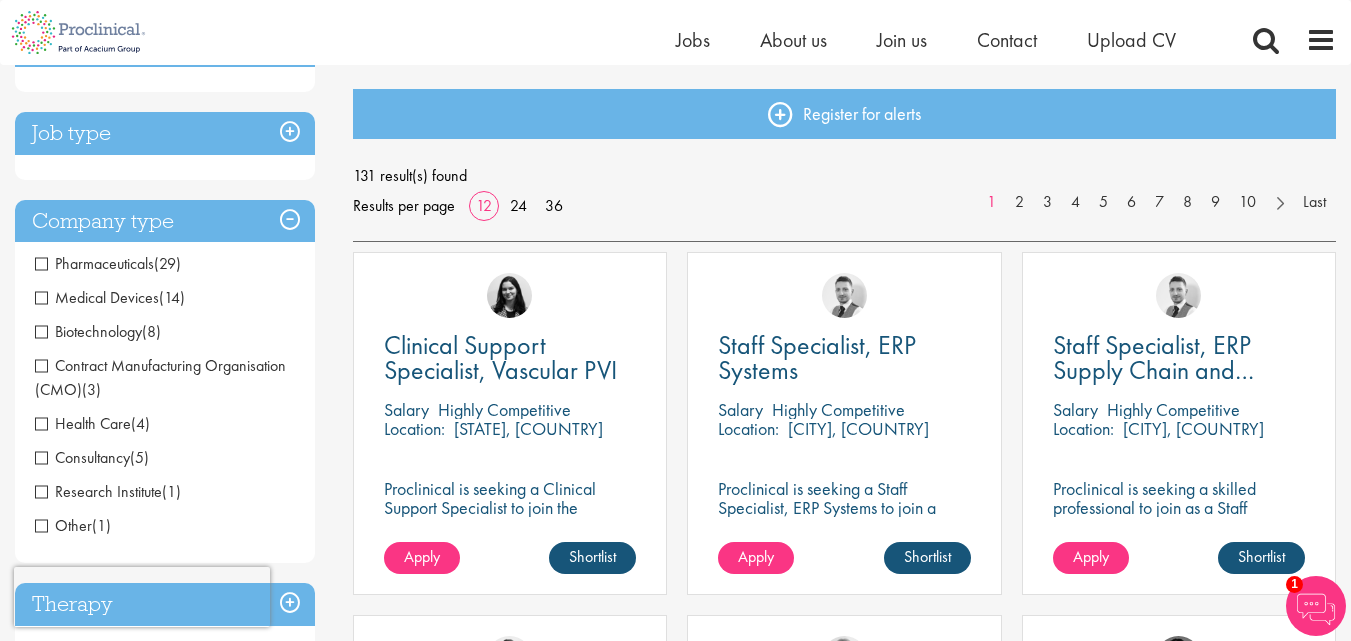 click on "Medical Devices" at bounding box center (97, 297) 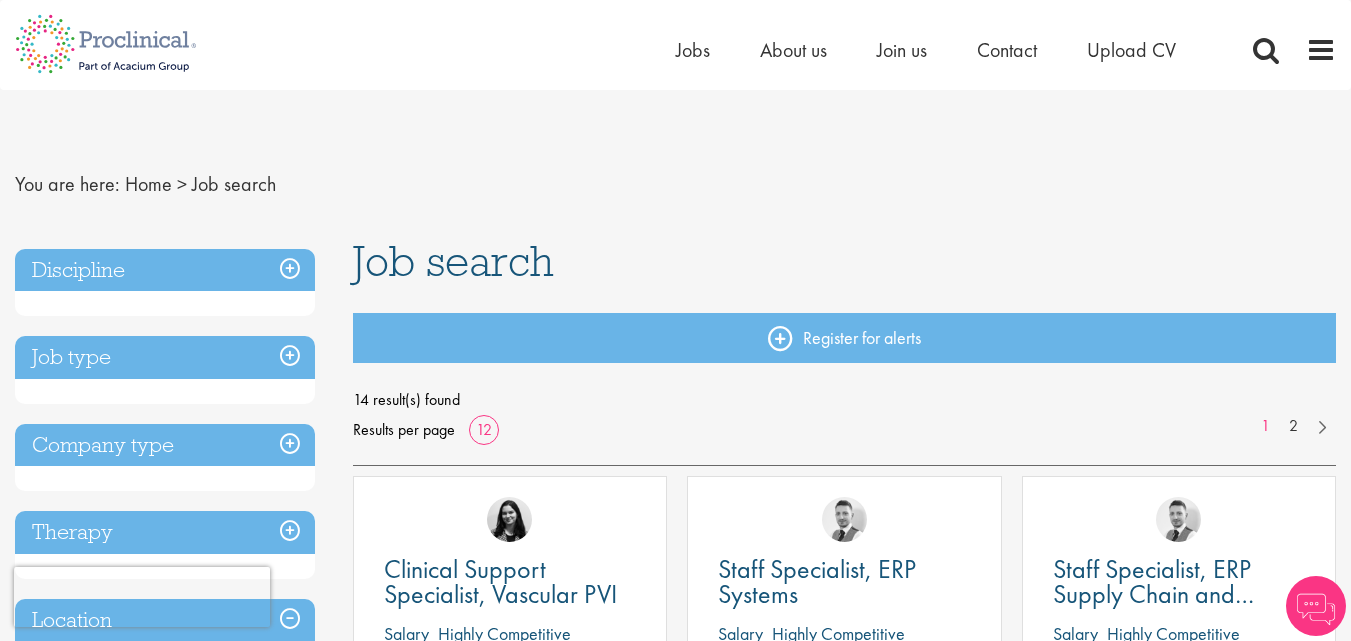 scroll, scrollTop: 400, scrollLeft: 0, axis: vertical 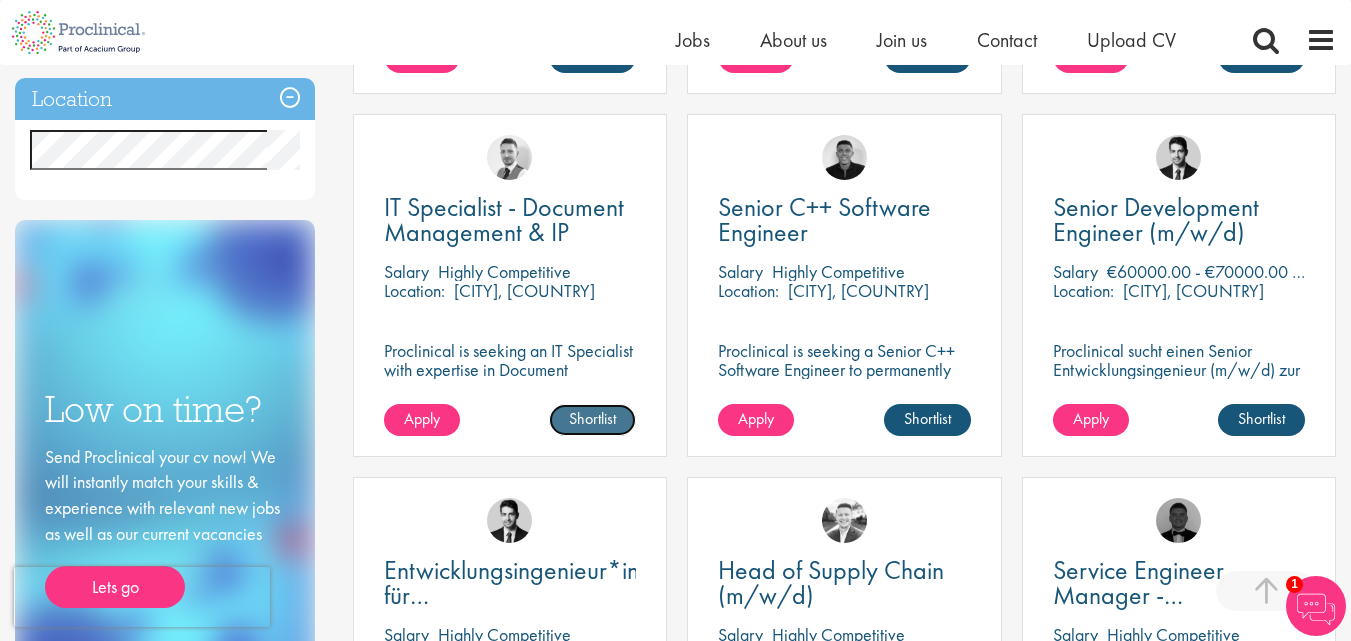 click on "Shortlist" at bounding box center (592, 420) 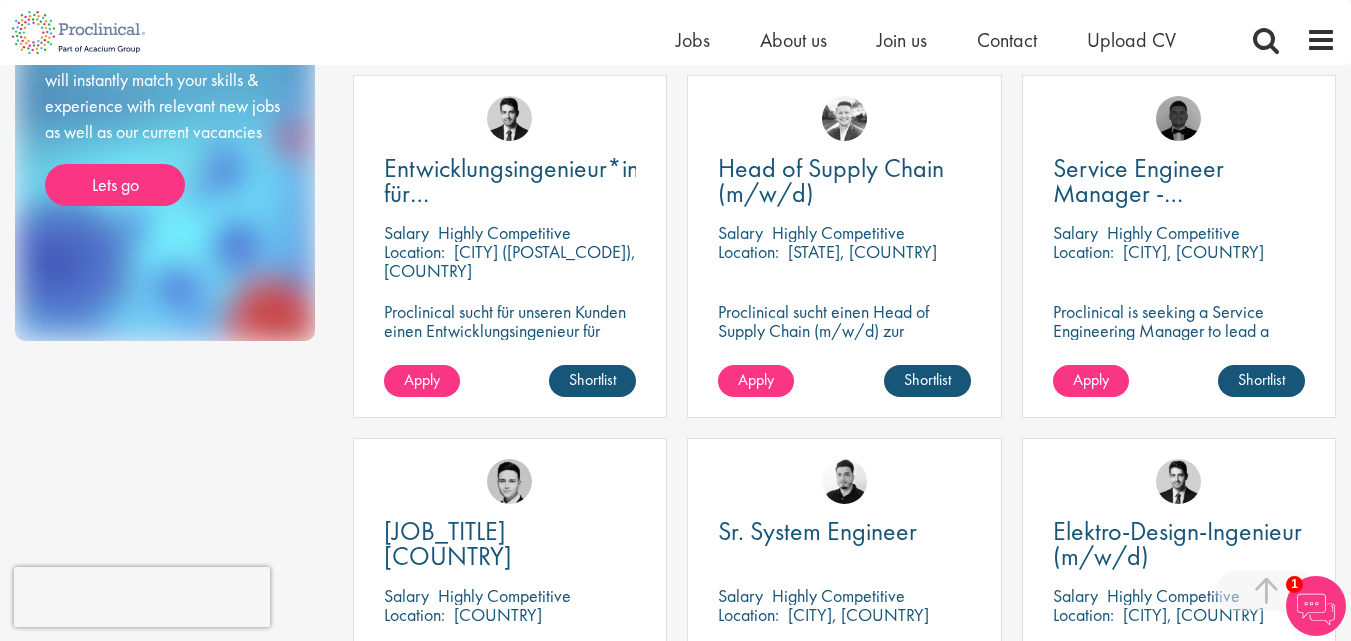 scroll, scrollTop: 900, scrollLeft: 0, axis: vertical 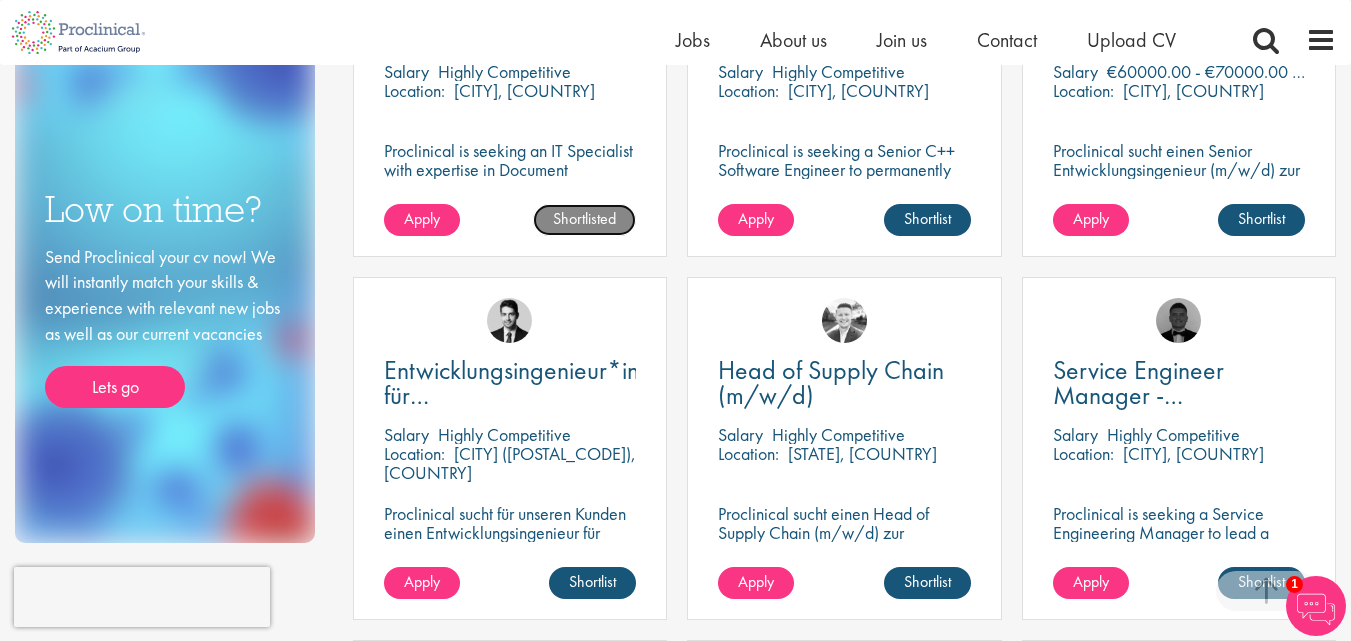 click on "Shortlisted" at bounding box center [584, 220] 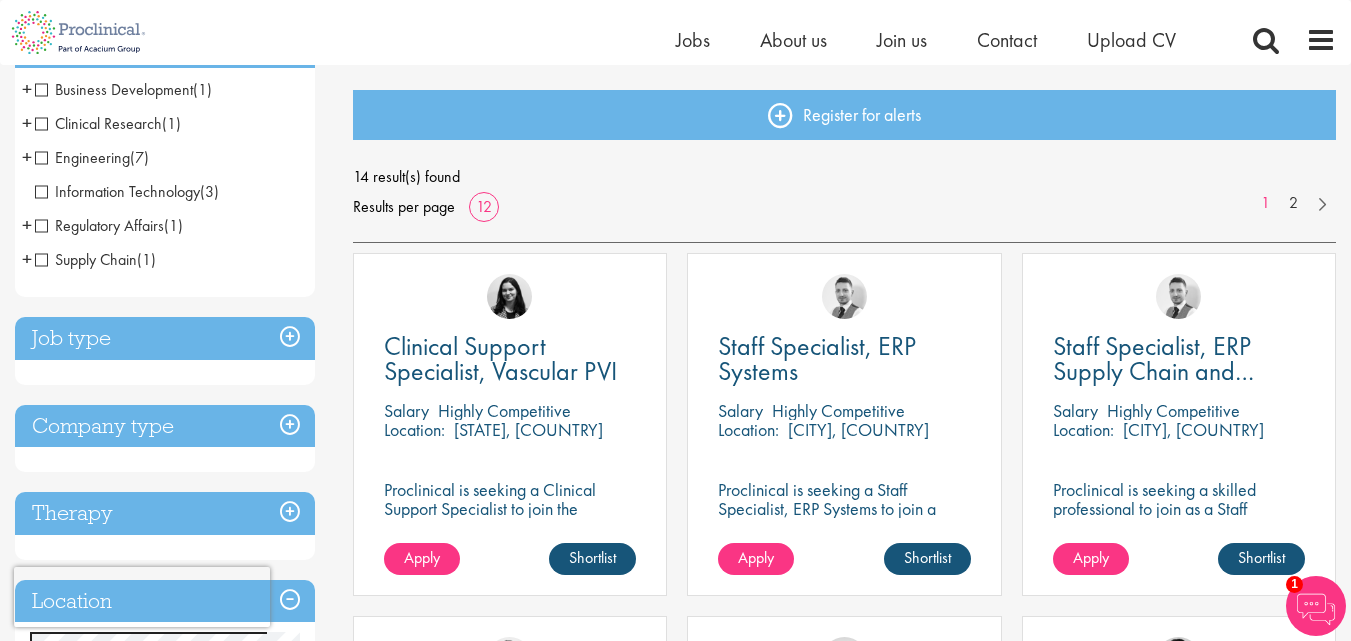 scroll, scrollTop: 200, scrollLeft: 0, axis: vertical 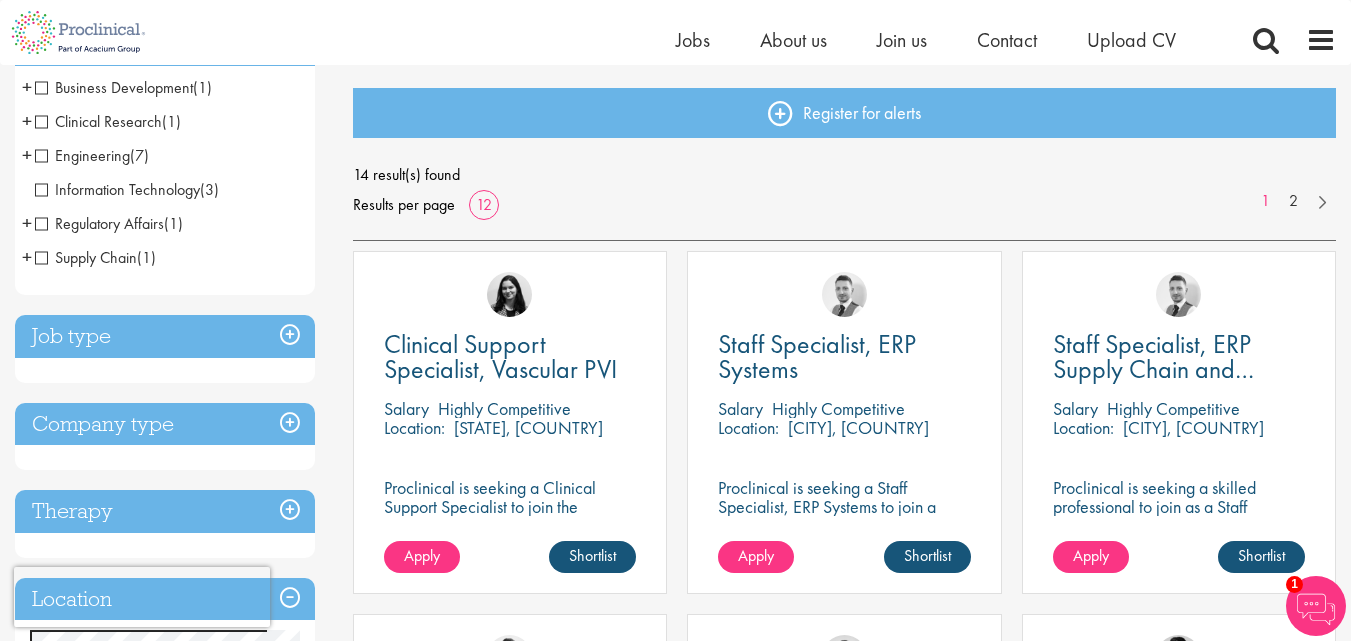 click on "Job type" at bounding box center (165, 336) 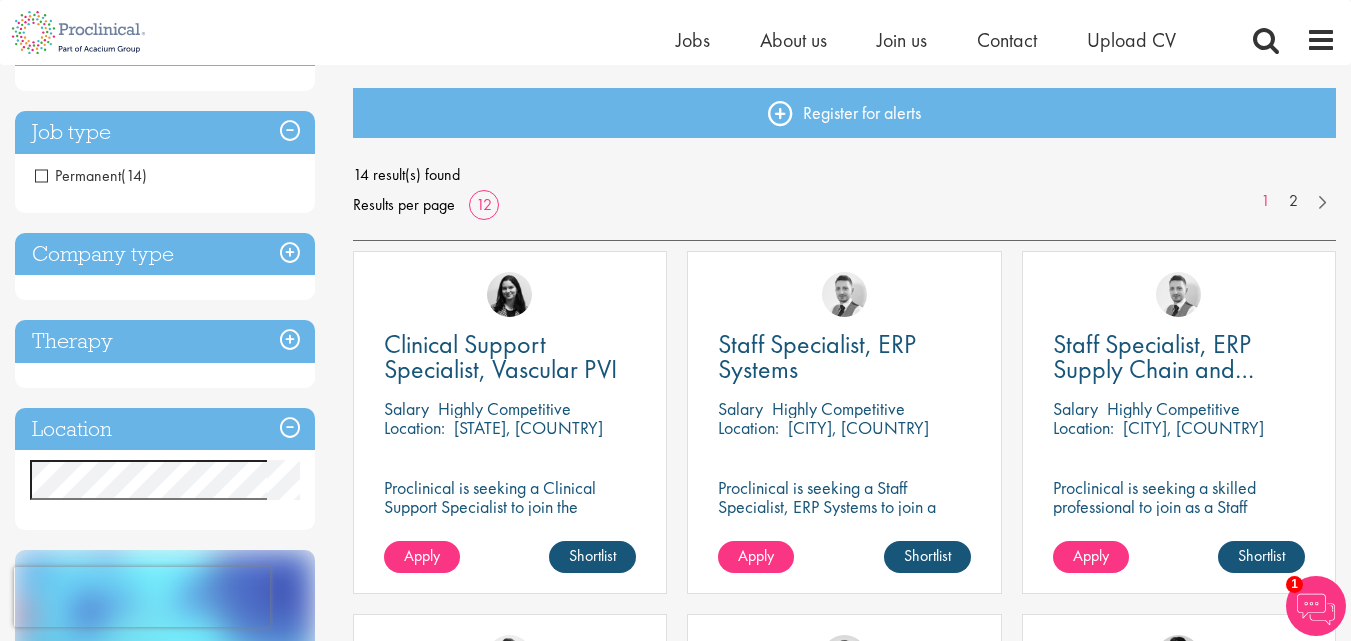 click on "Company type" at bounding box center (165, 254) 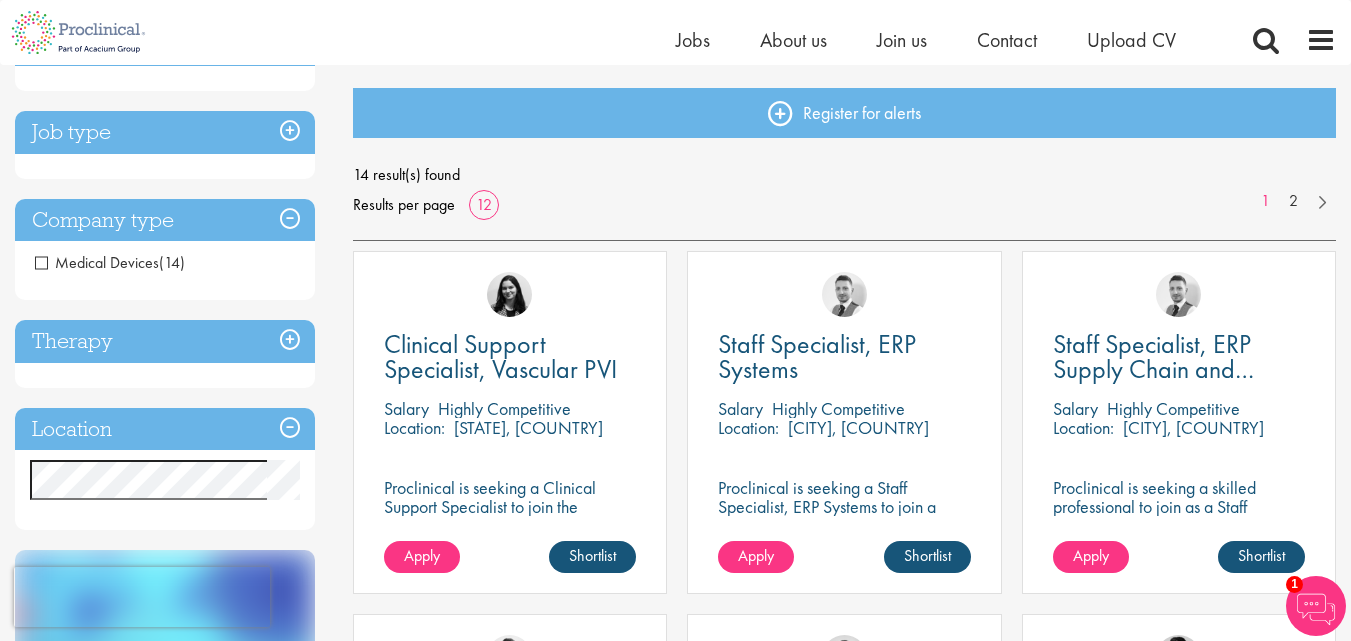 click on "Medical Devices" at bounding box center (97, 262) 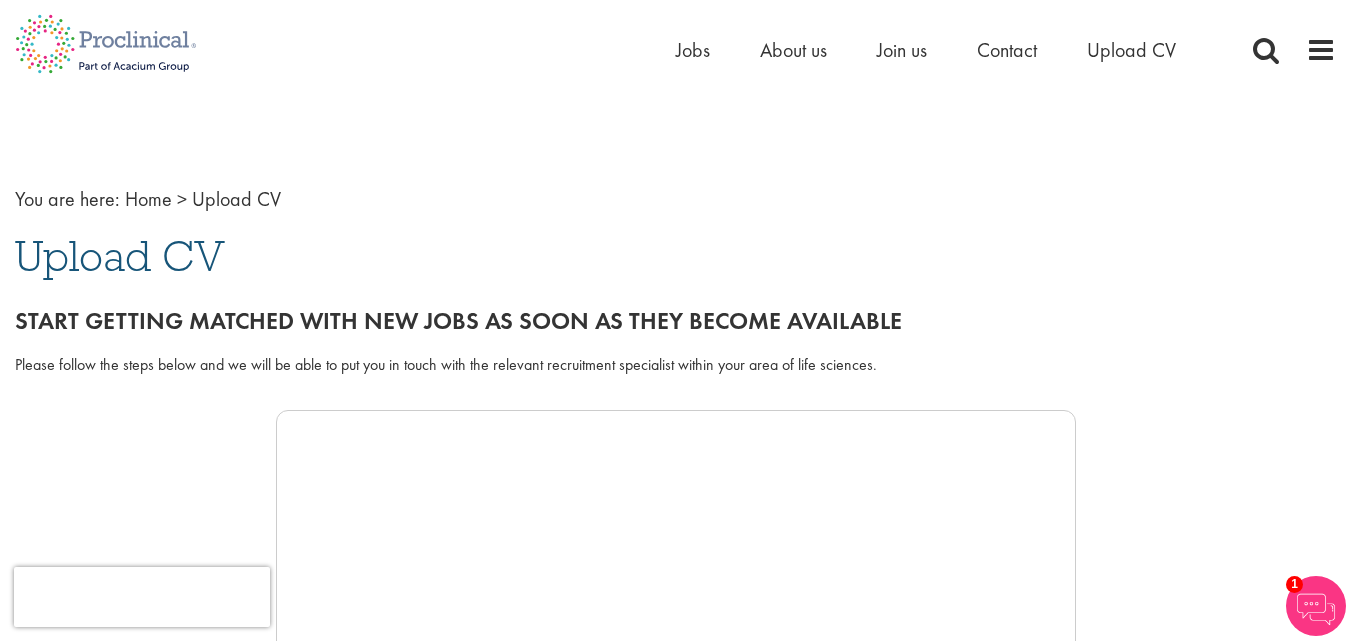 scroll, scrollTop: 0, scrollLeft: 0, axis: both 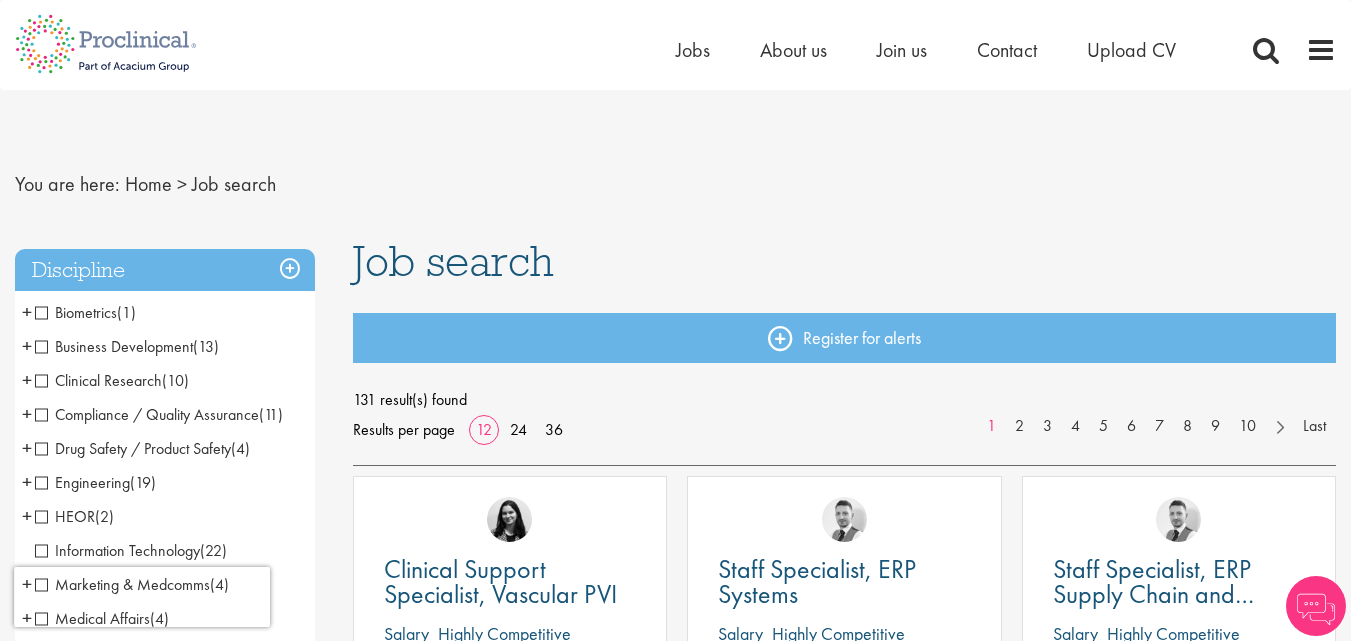 click on "Discipline" at bounding box center (165, 270) 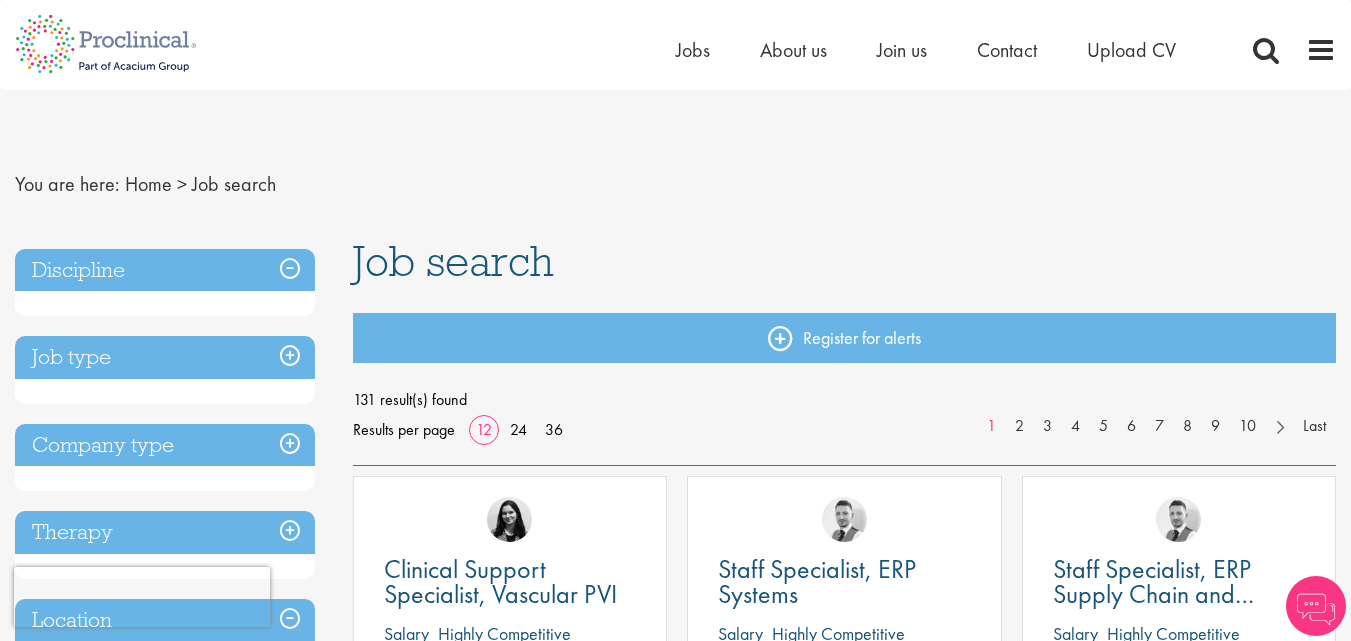 click on "Job type" at bounding box center [165, 357] 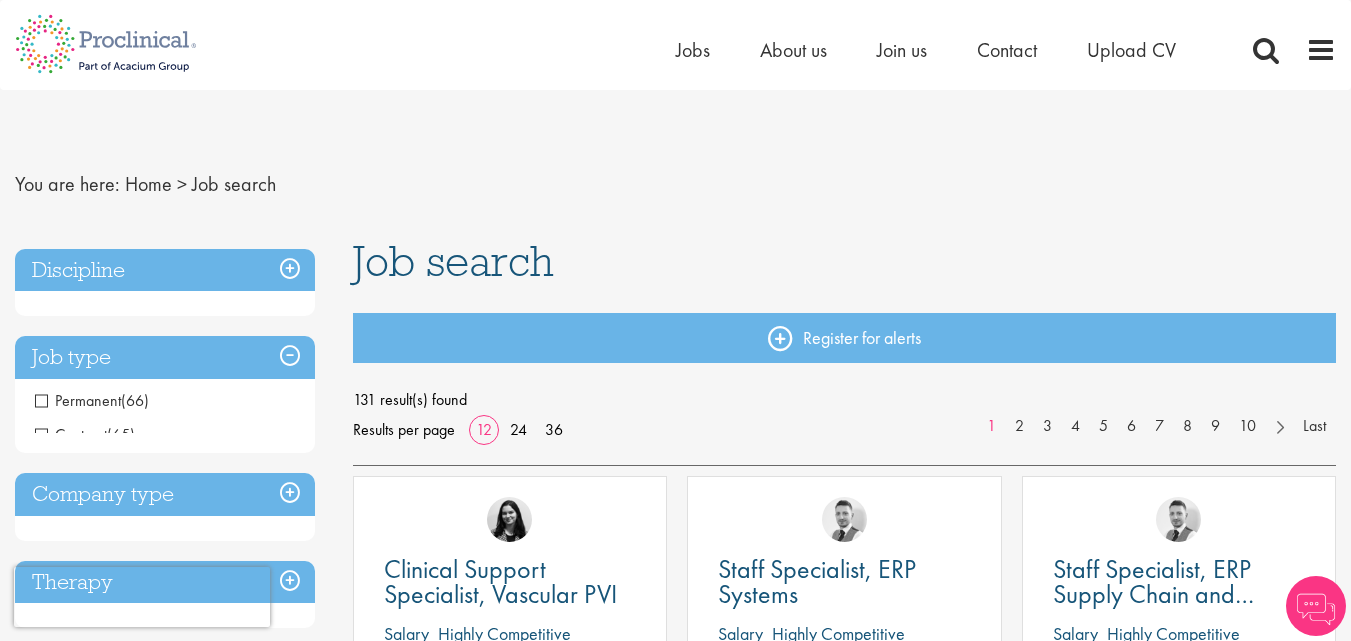 click on "Job type" at bounding box center [165, 357] 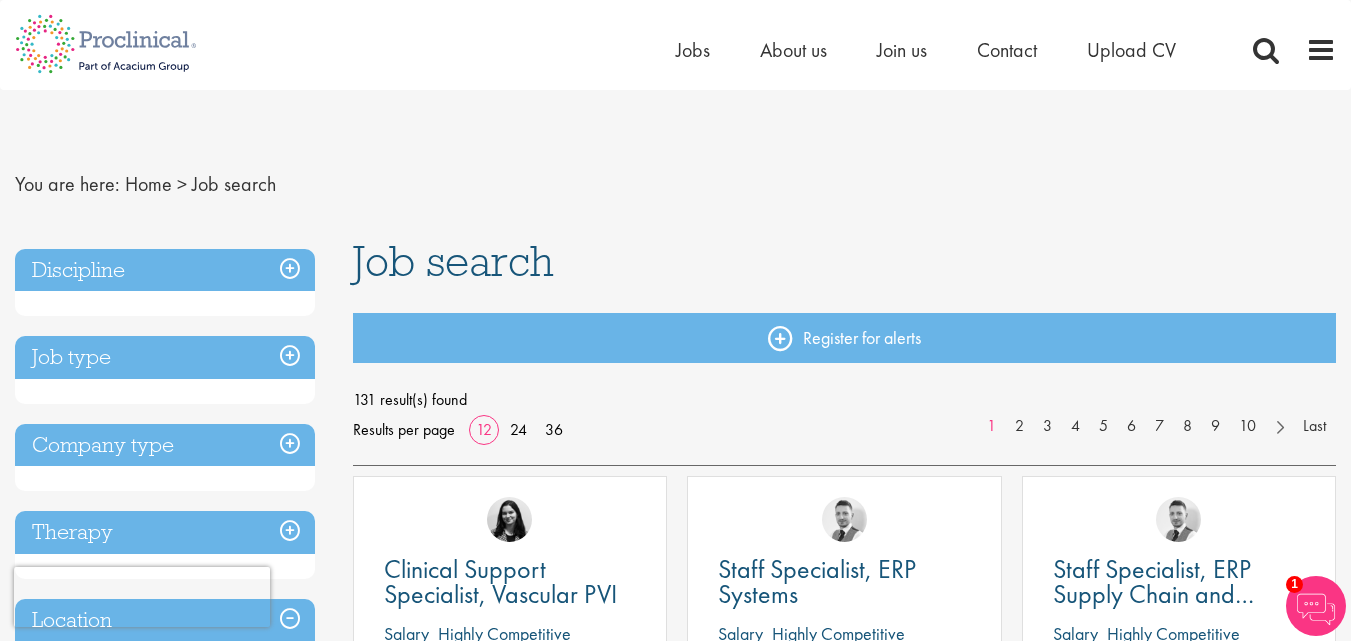 click on "Company type" at bounding box center [165, 445] 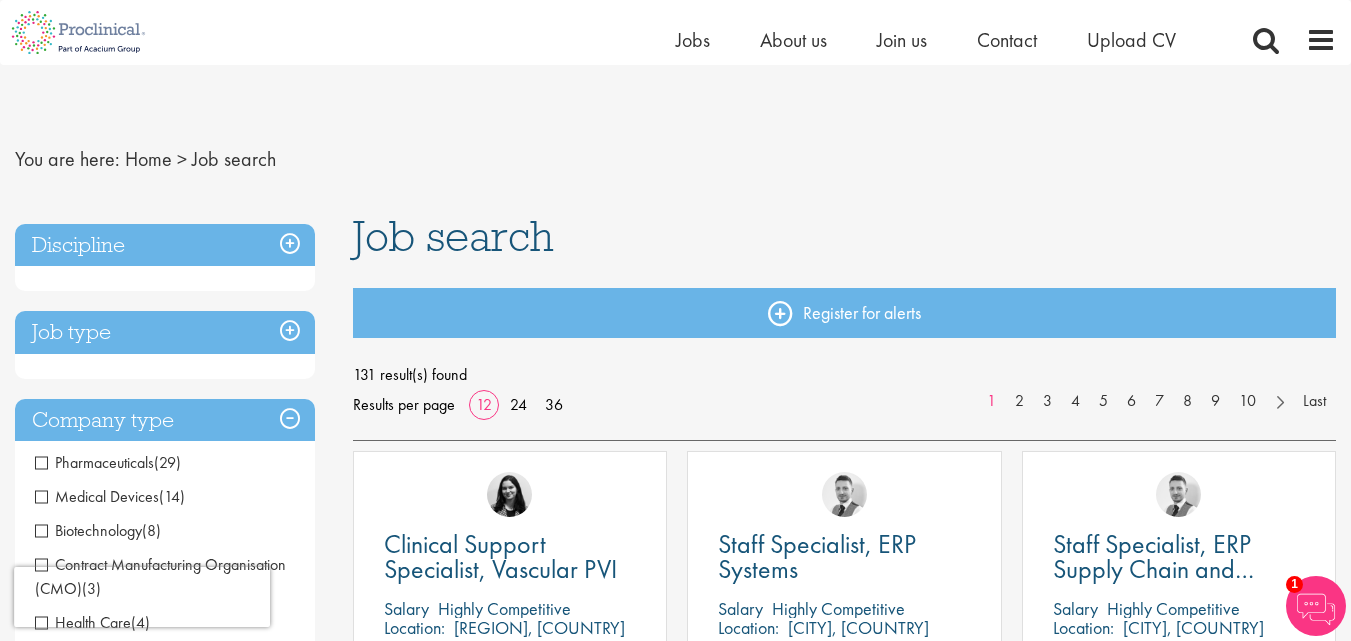 scroll, scrollTop: 100, scrollLeft: 0, axis: vertical 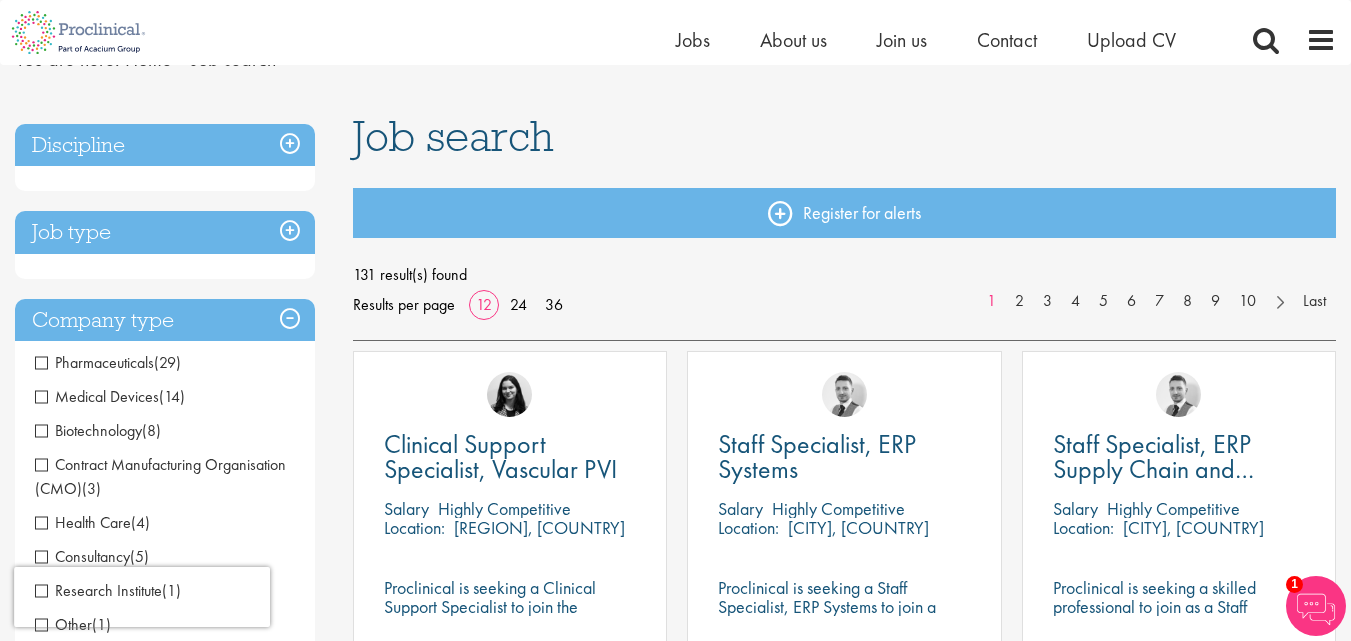 click on "Pharmaceuticals" at bounding box center (94, 362) 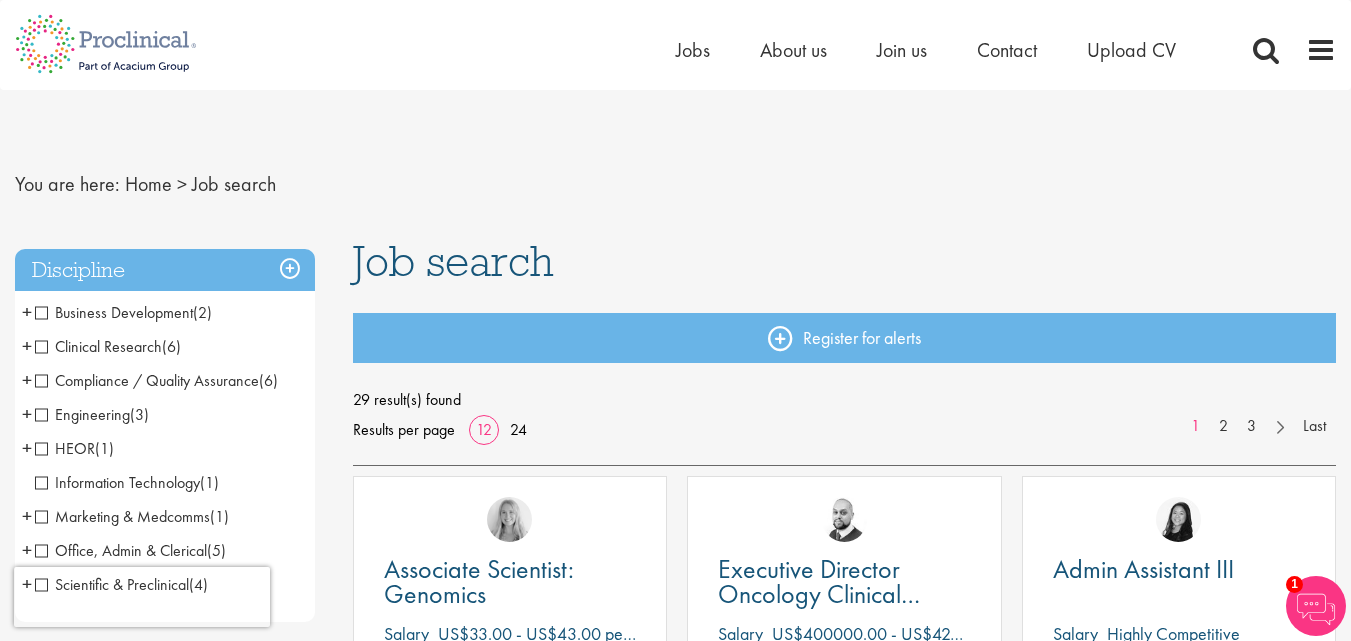 scroll, scrollTop: 0, scrollLeft: 0, axis: both 